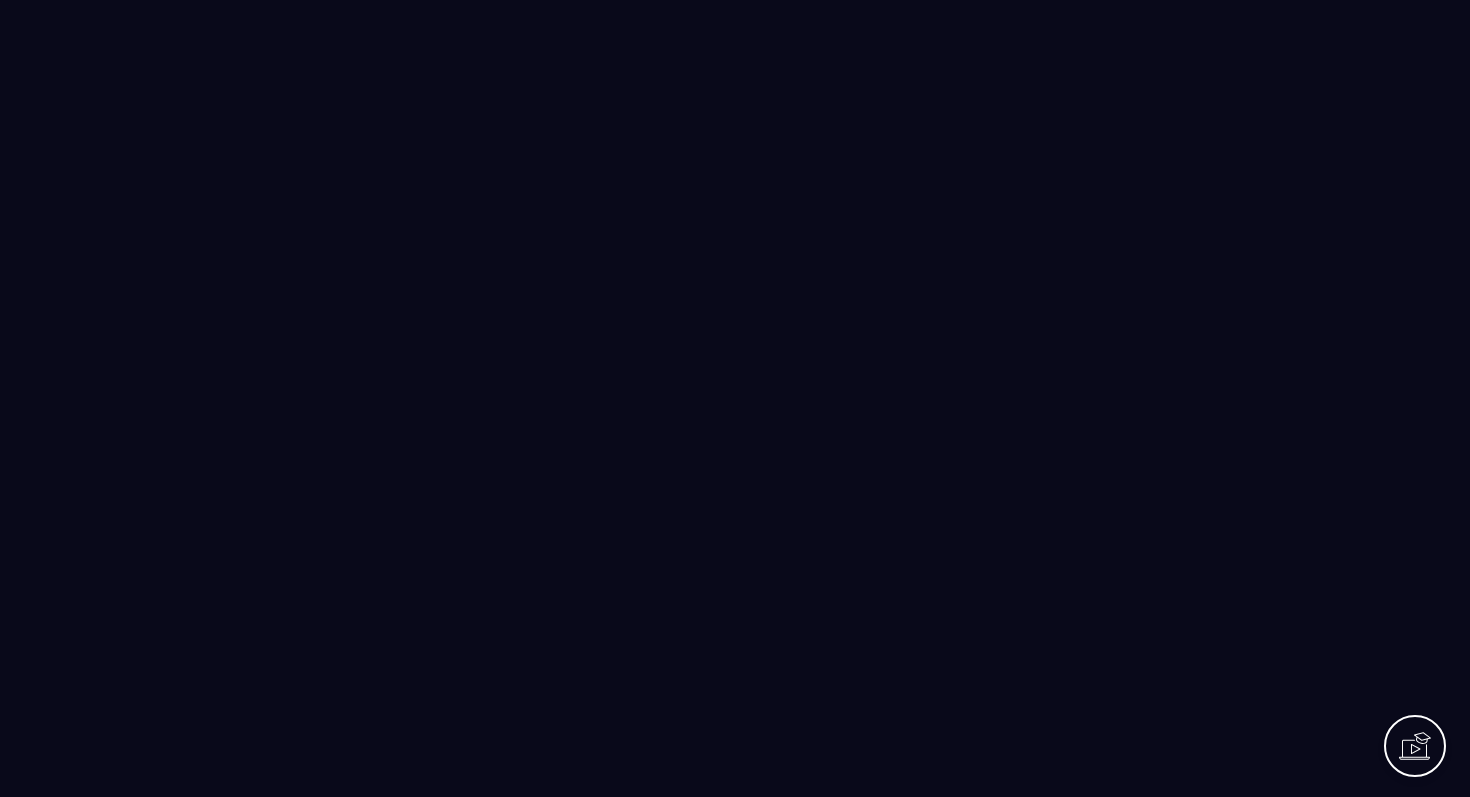 scroll, scrollTop: 0, scrollLeft: 0, axis: both 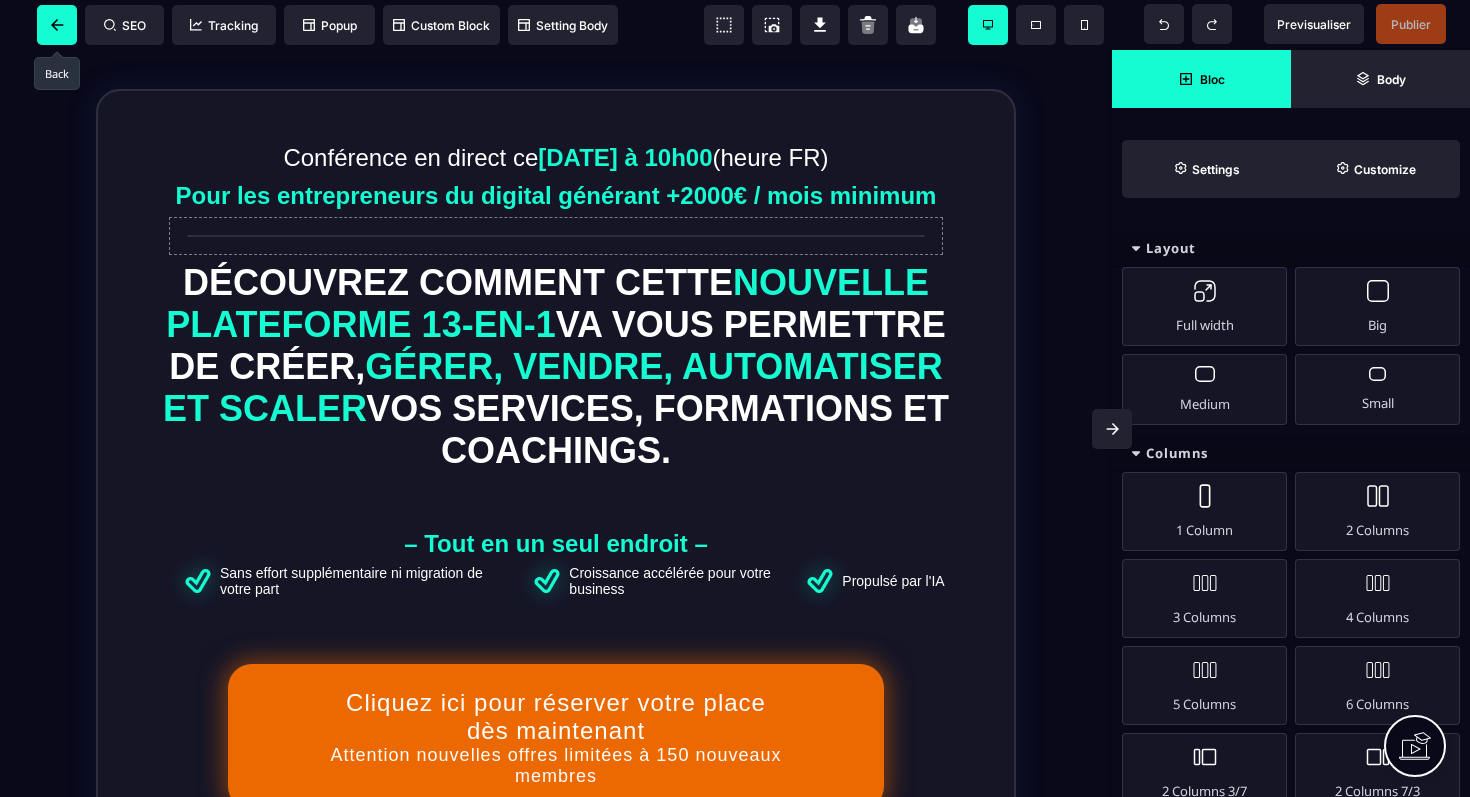 click at bounding box center (57, 25) 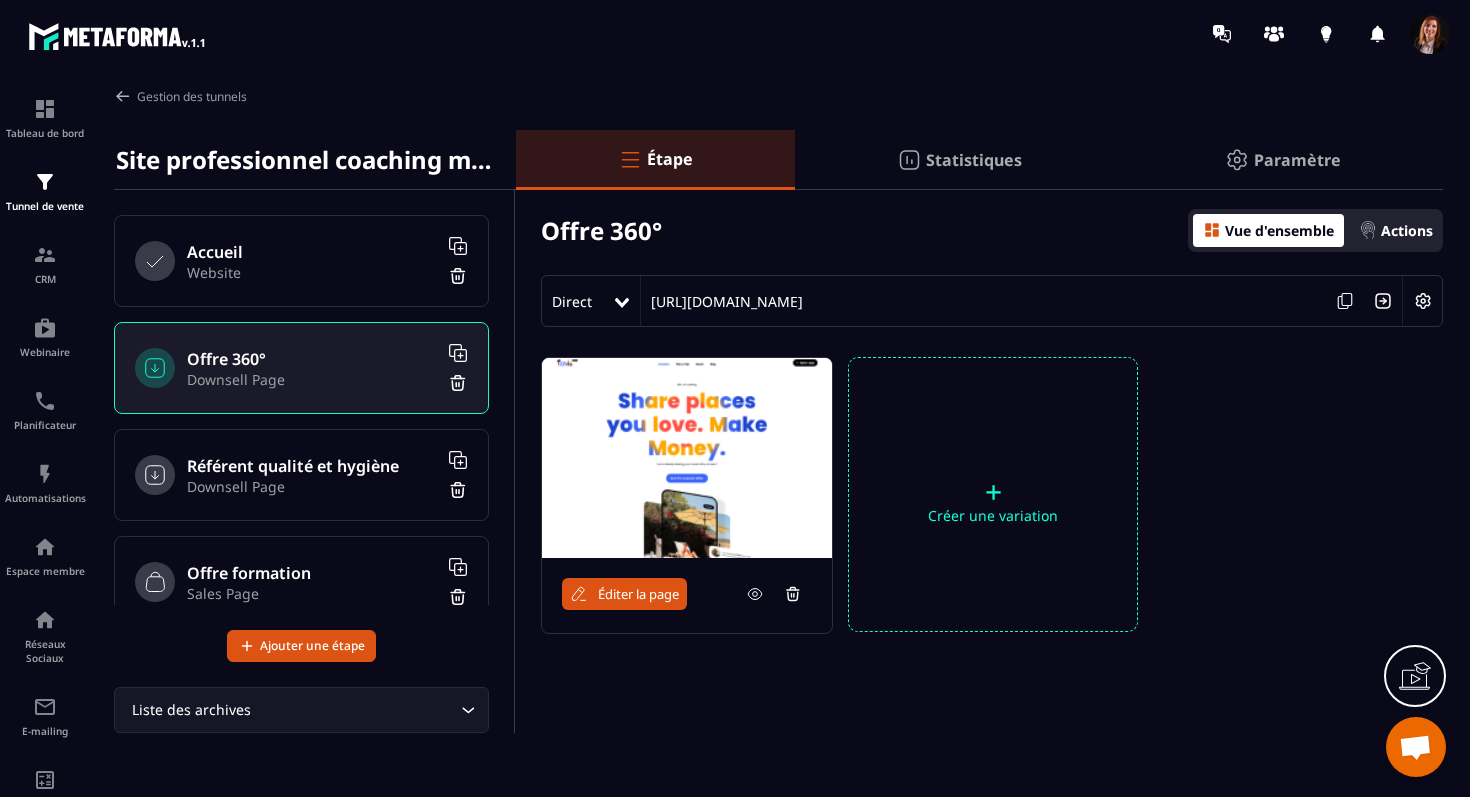 click on "+" at bounding box center [993, 492] 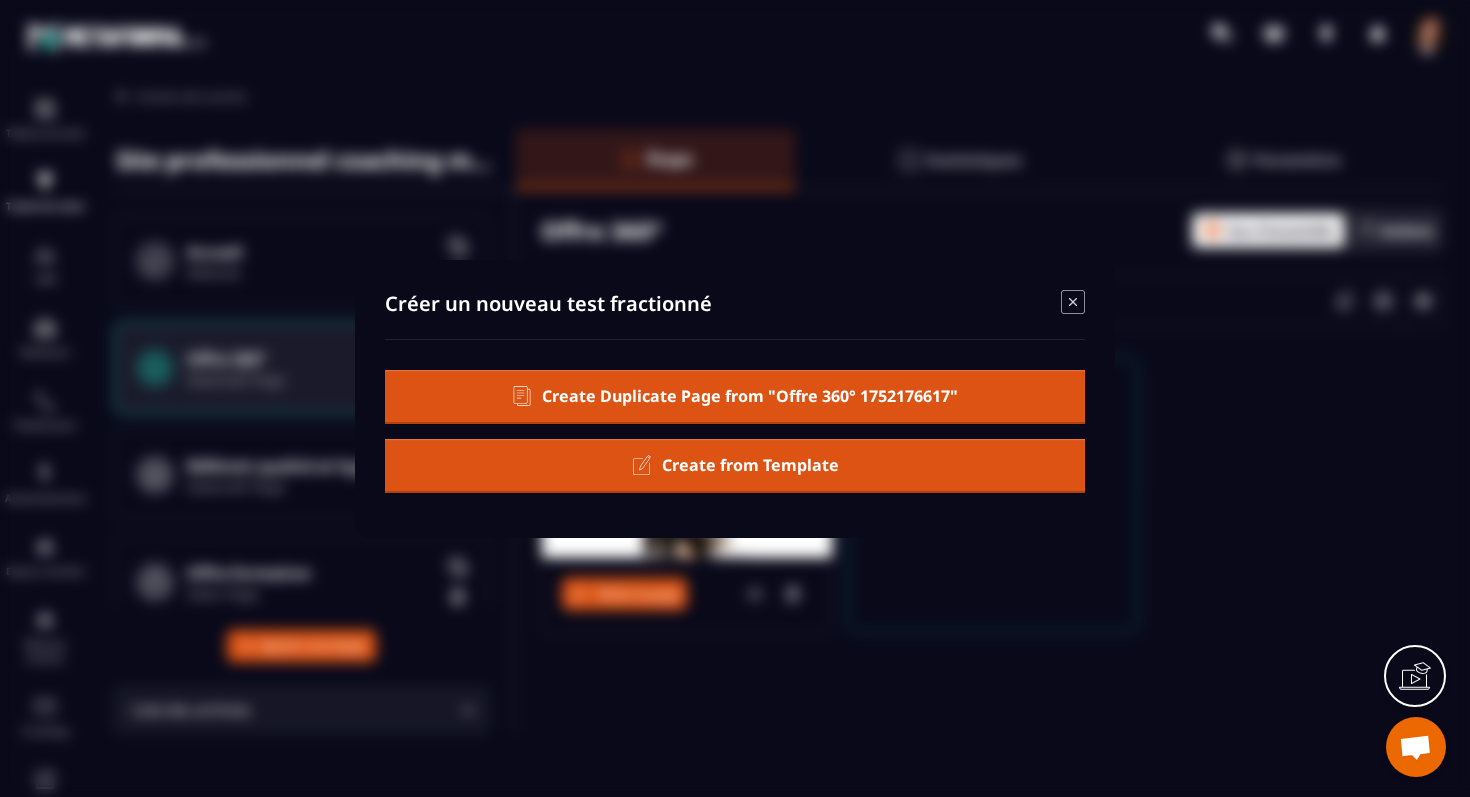 click on "Create from Template" at bounding box center [750, 465] 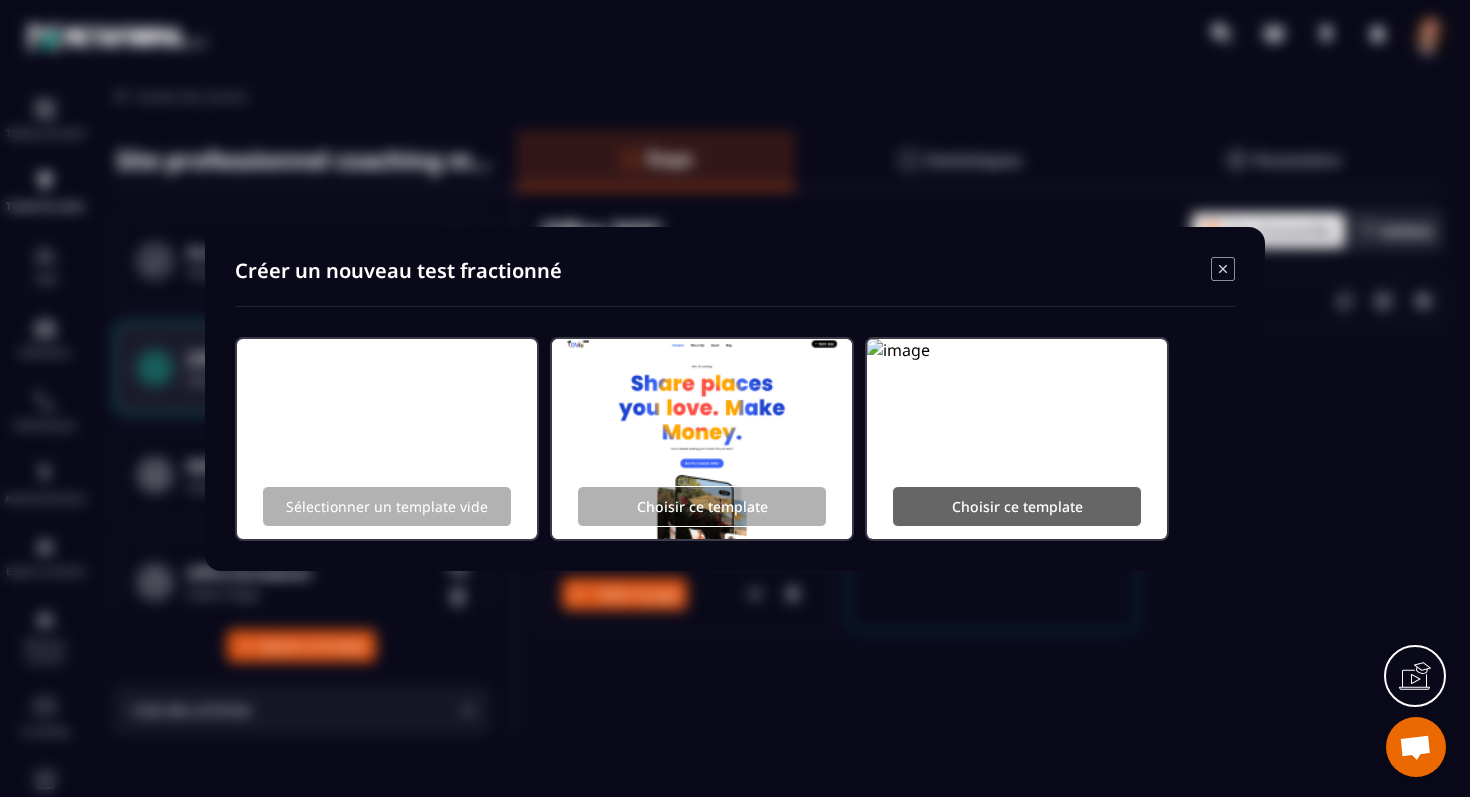 click on "Choisir ce template" at bounding box center (1017, 506) 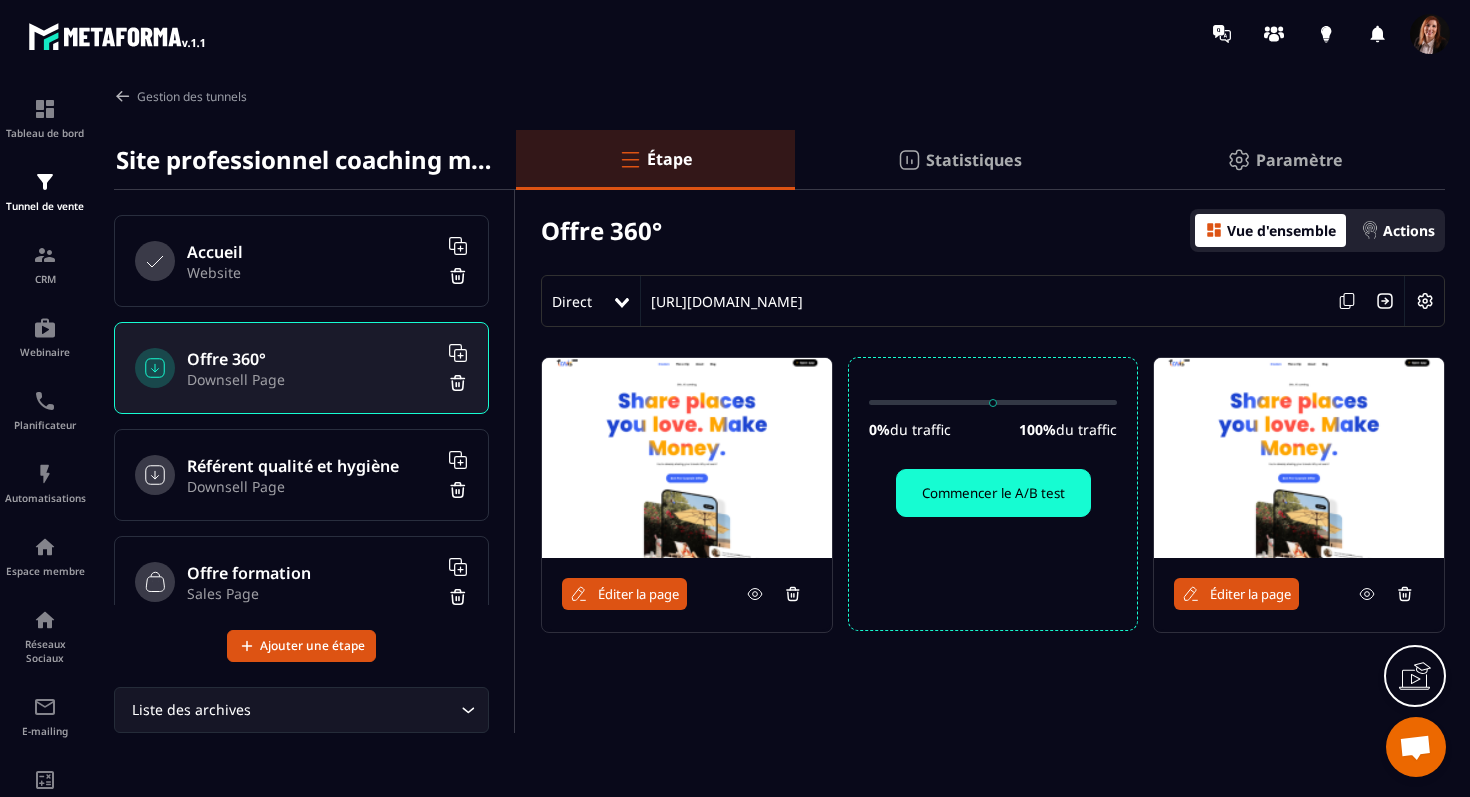 click 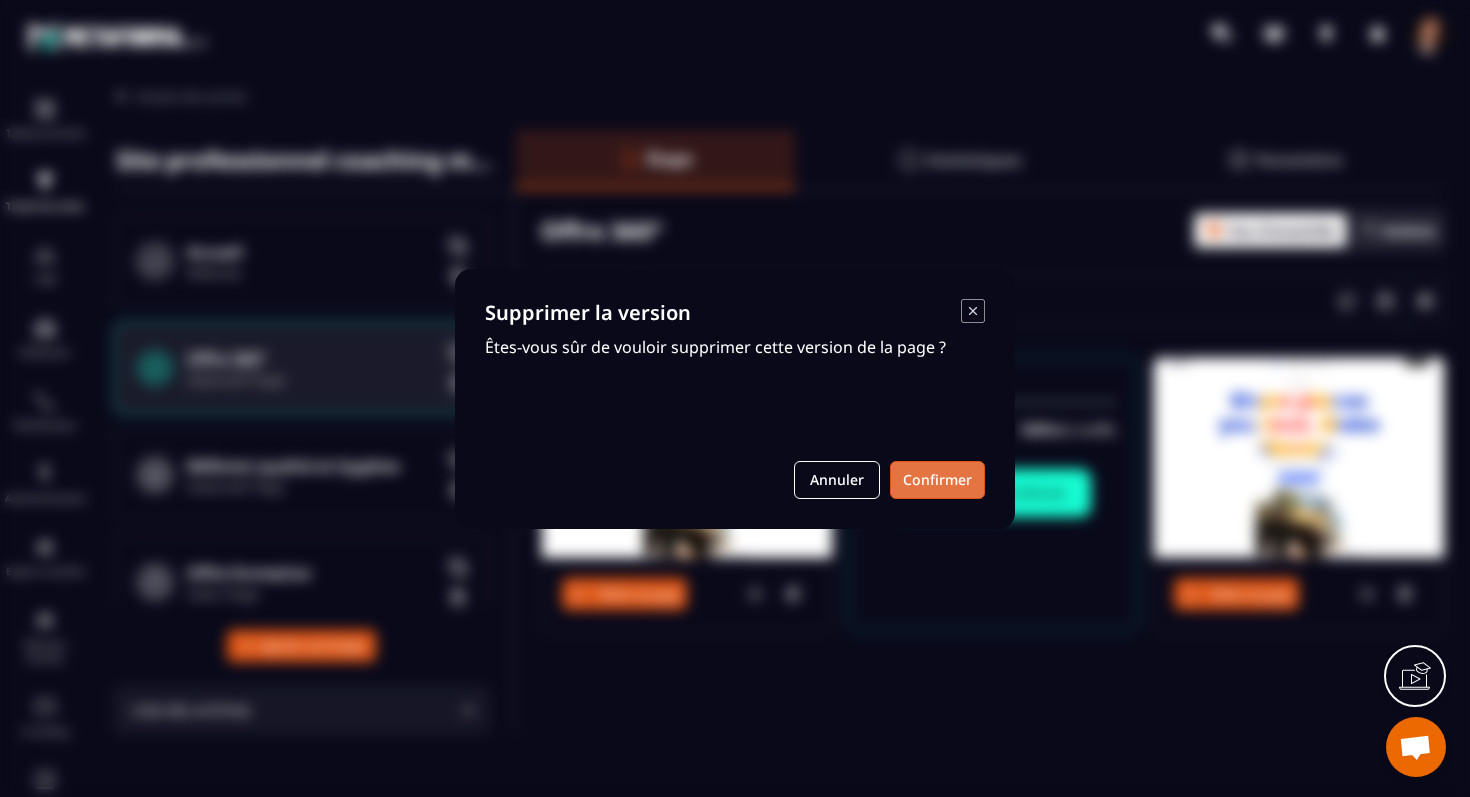 click on "Confirmer" at bounding box center (937, 480) 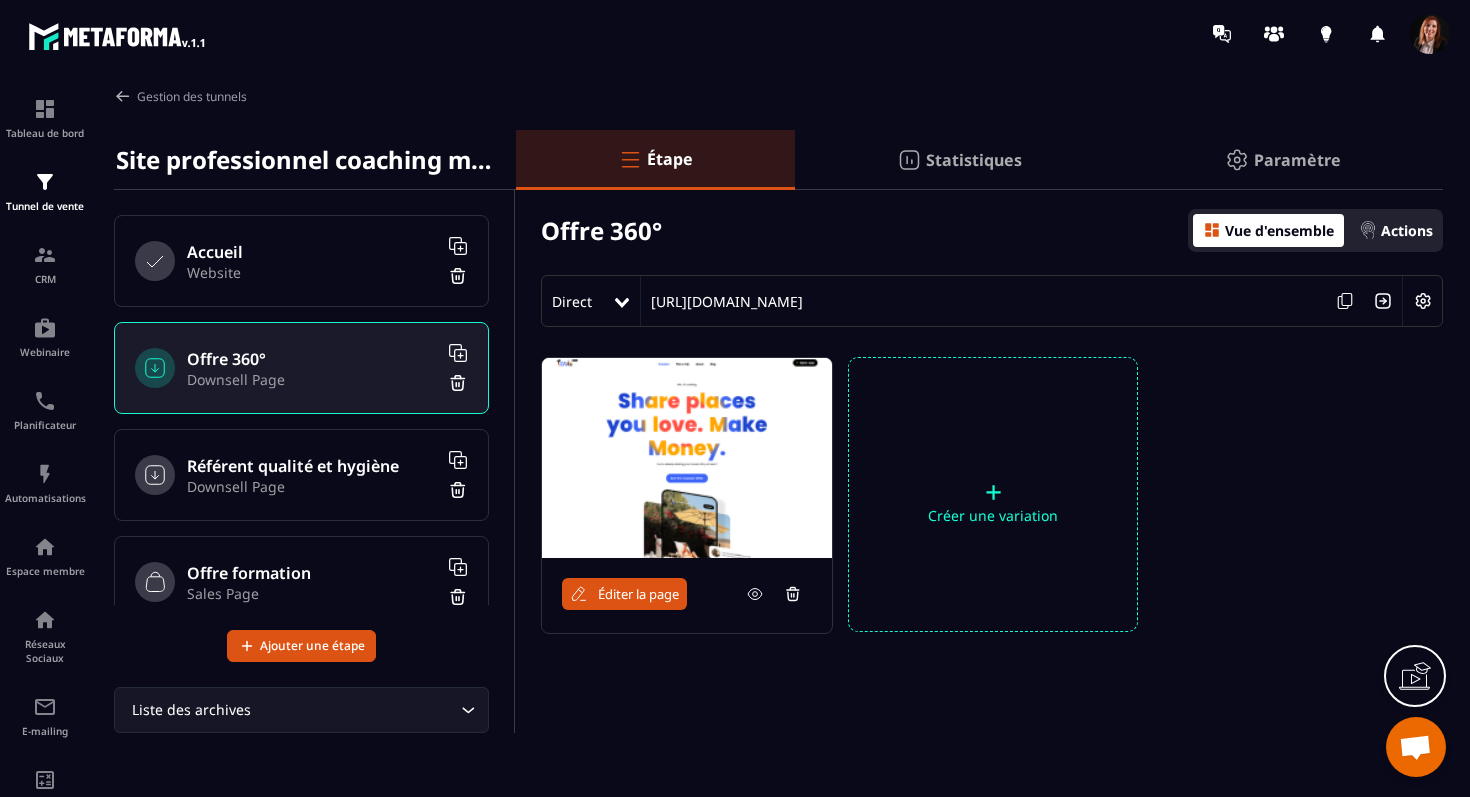 click at bounding box center [1423, 301] 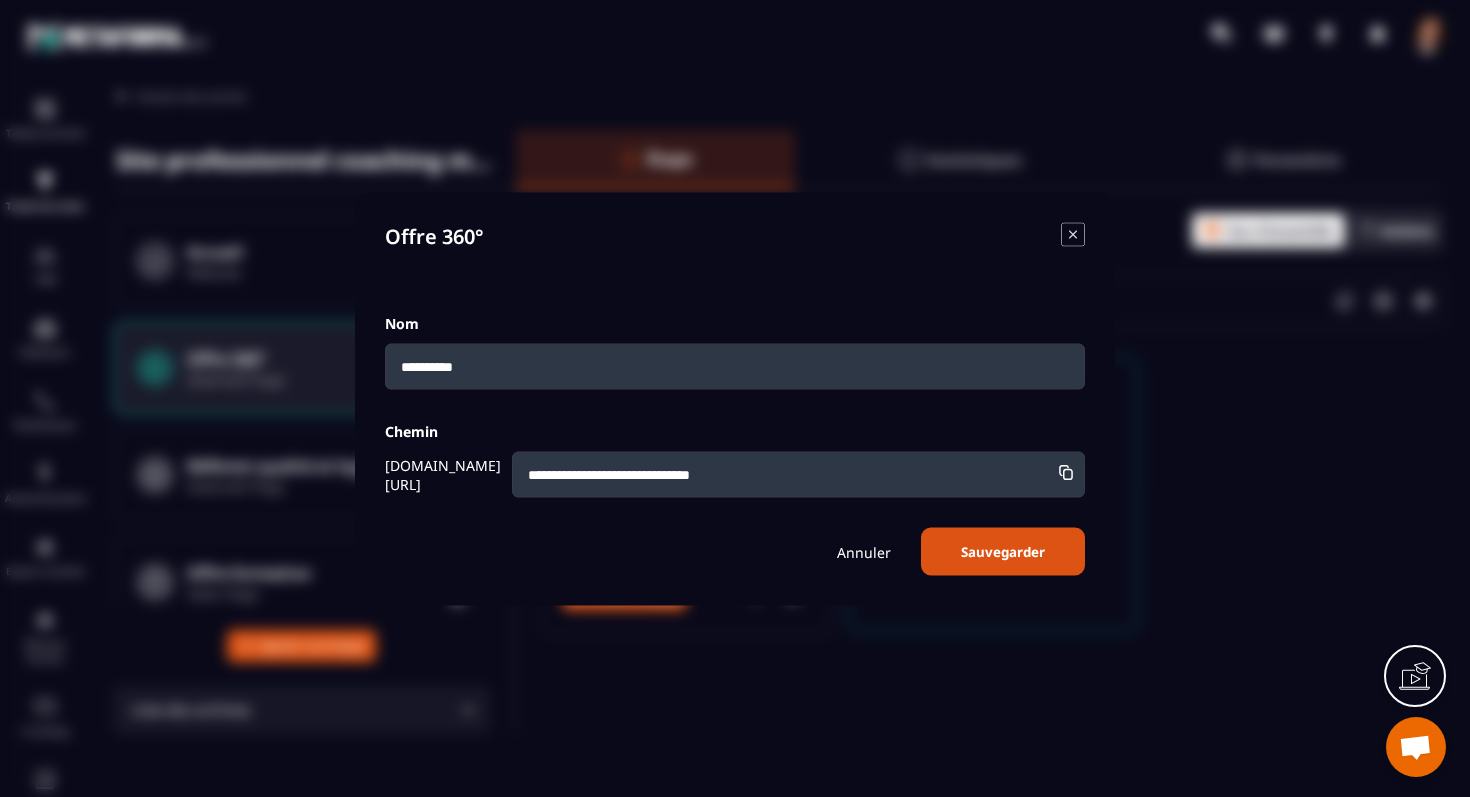 click on "Annuler" at bounding box center (864, 551) 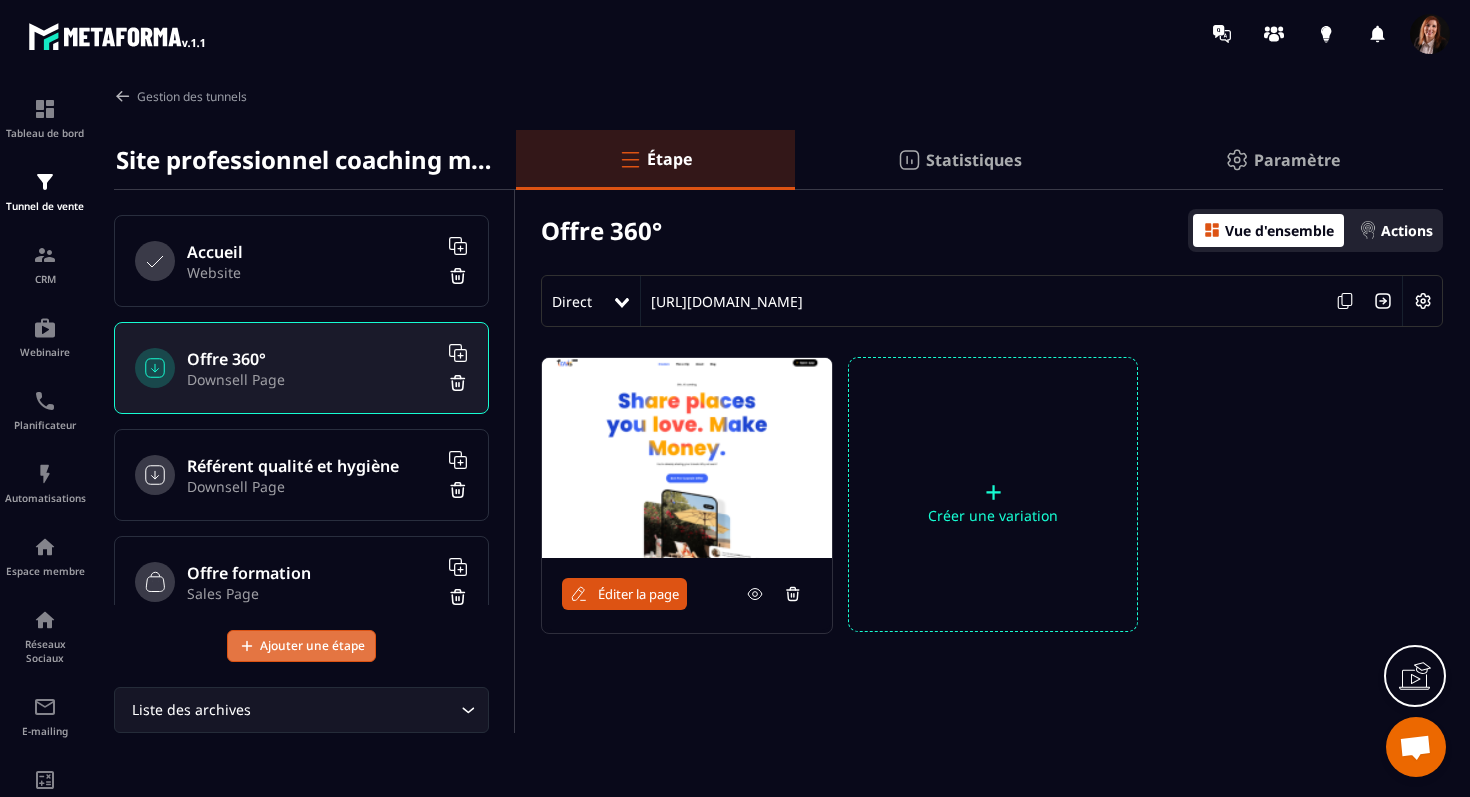 click on "Ajouter une étape" at bounding box center (312, 646) 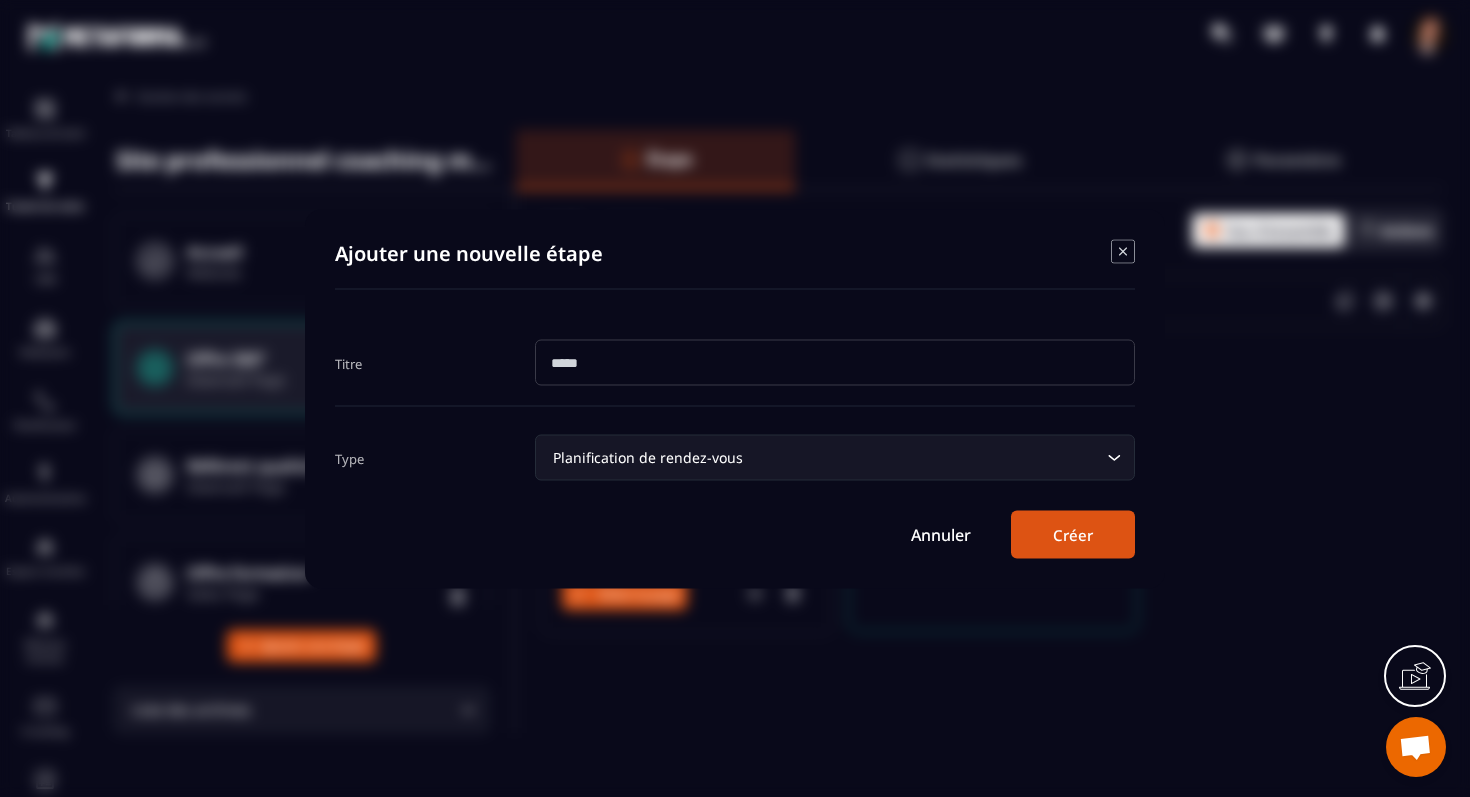 click at bounding box center (835, 362) 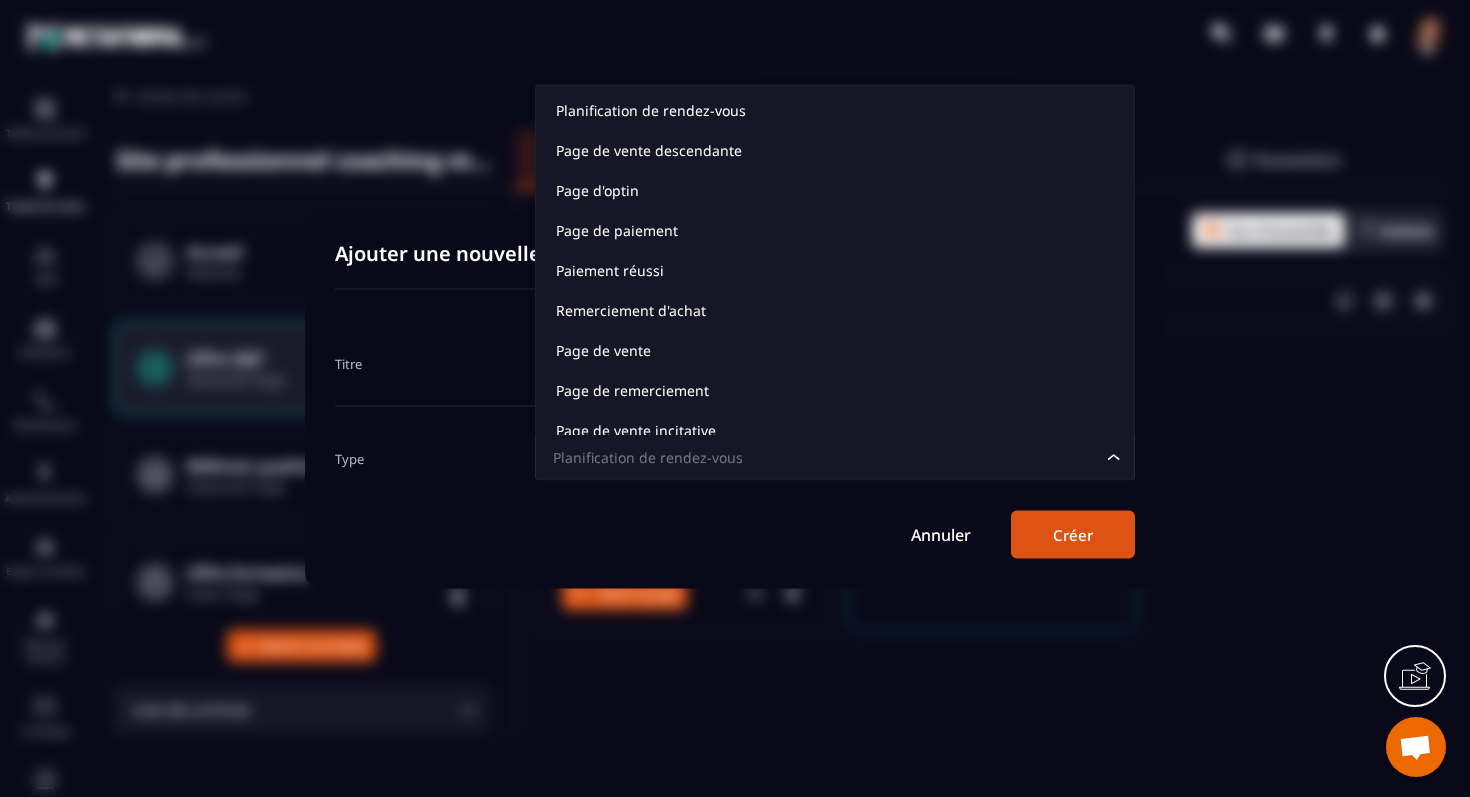 click on "Planification de rendez-vous" at bounding box center (825, 457) 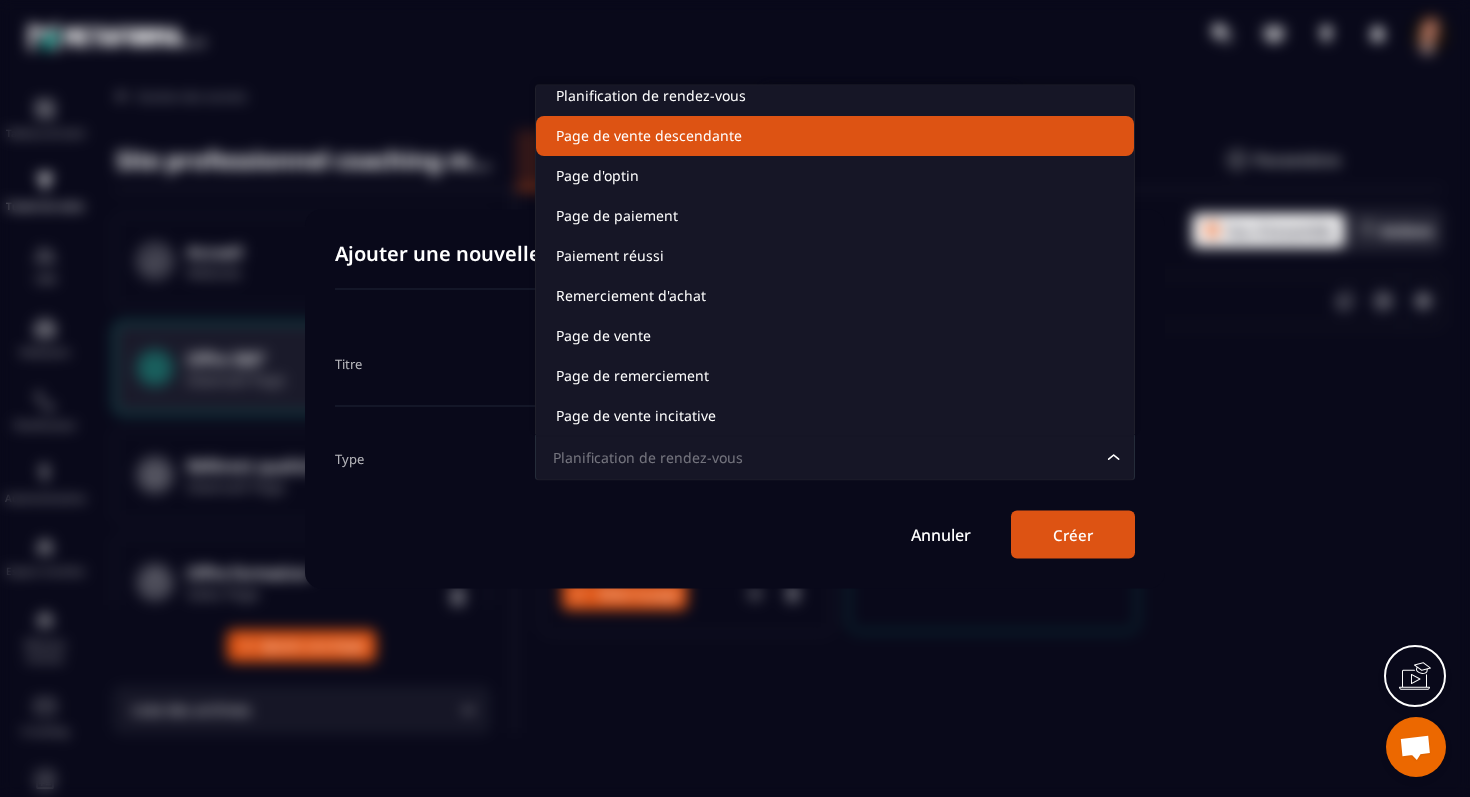 click on "Page de vente descendante" 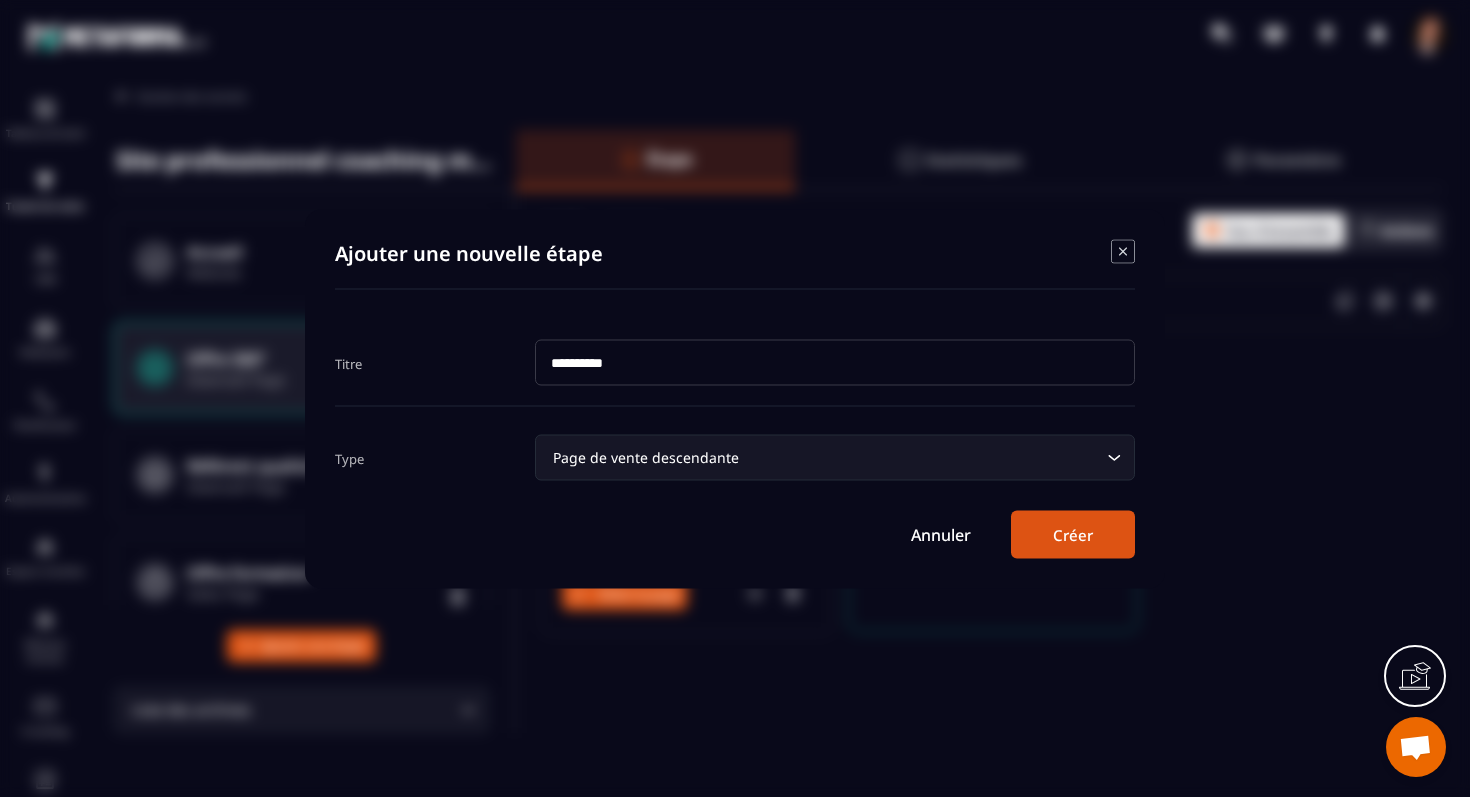 click on "Page de vente descendante" at bounding box center [825, 457] 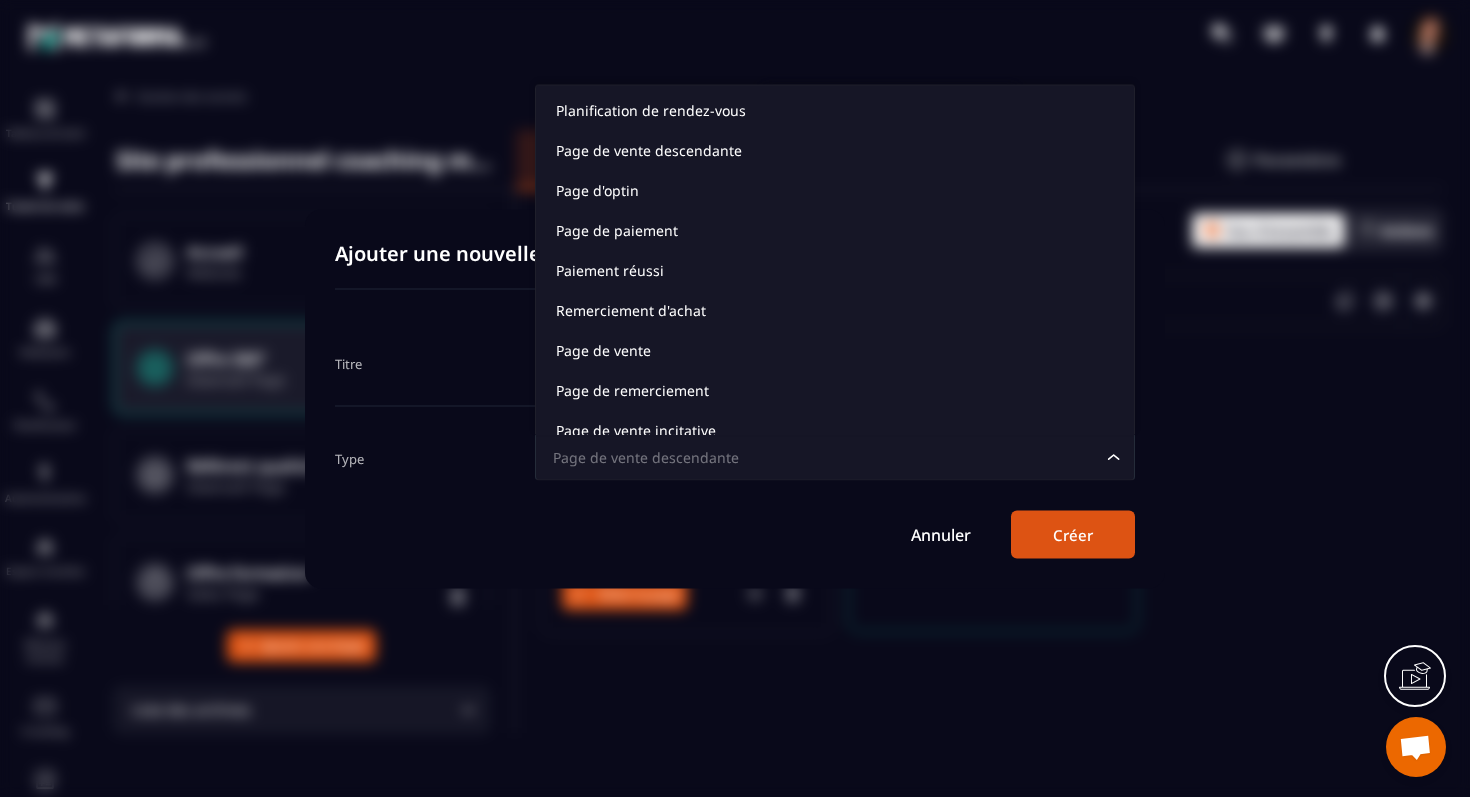 scroll, scrollTop: 15, scrollLeft: 0, axis: vertical 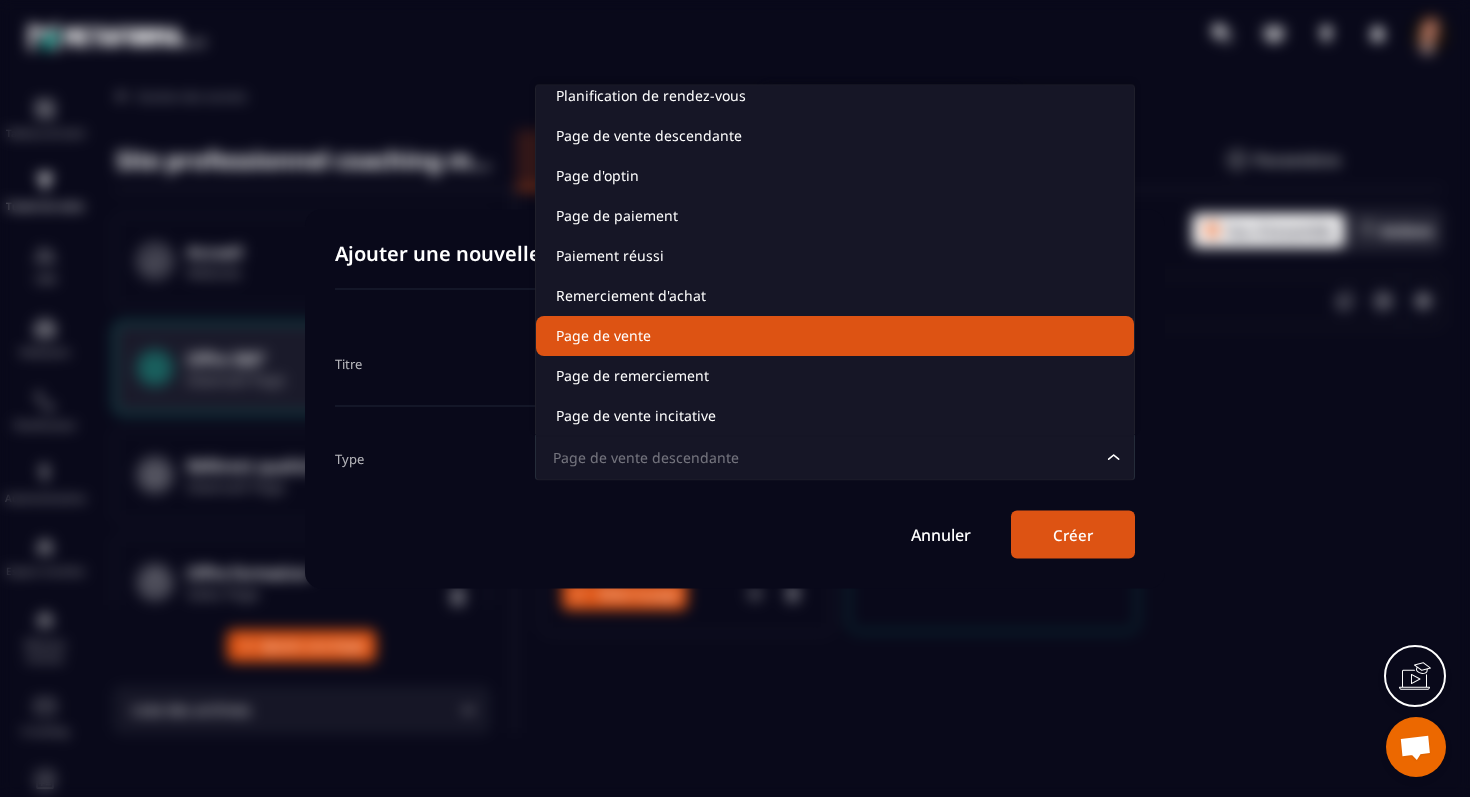 click on "Page de vente" 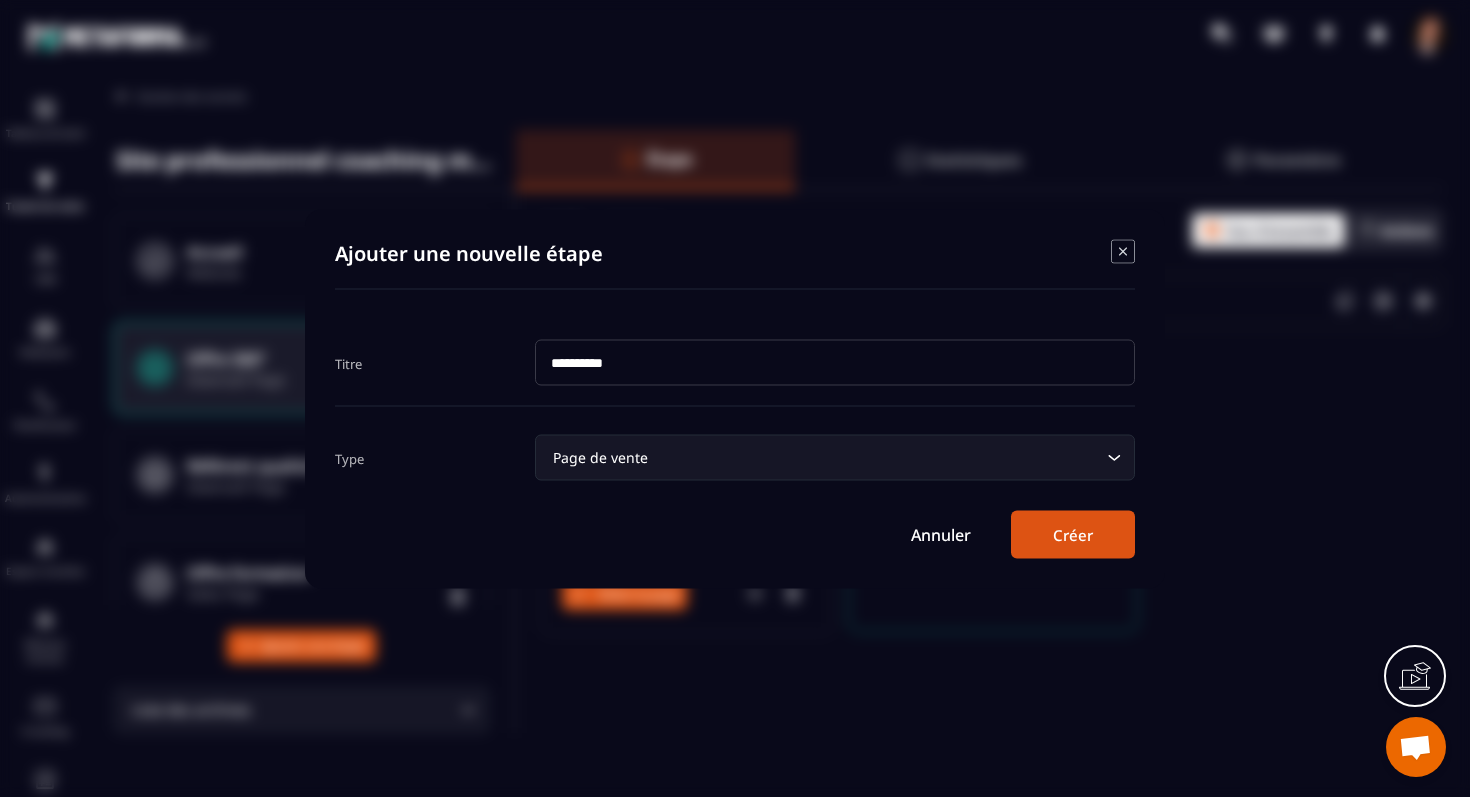click on "Créer" at bounding box center (1073, 534) 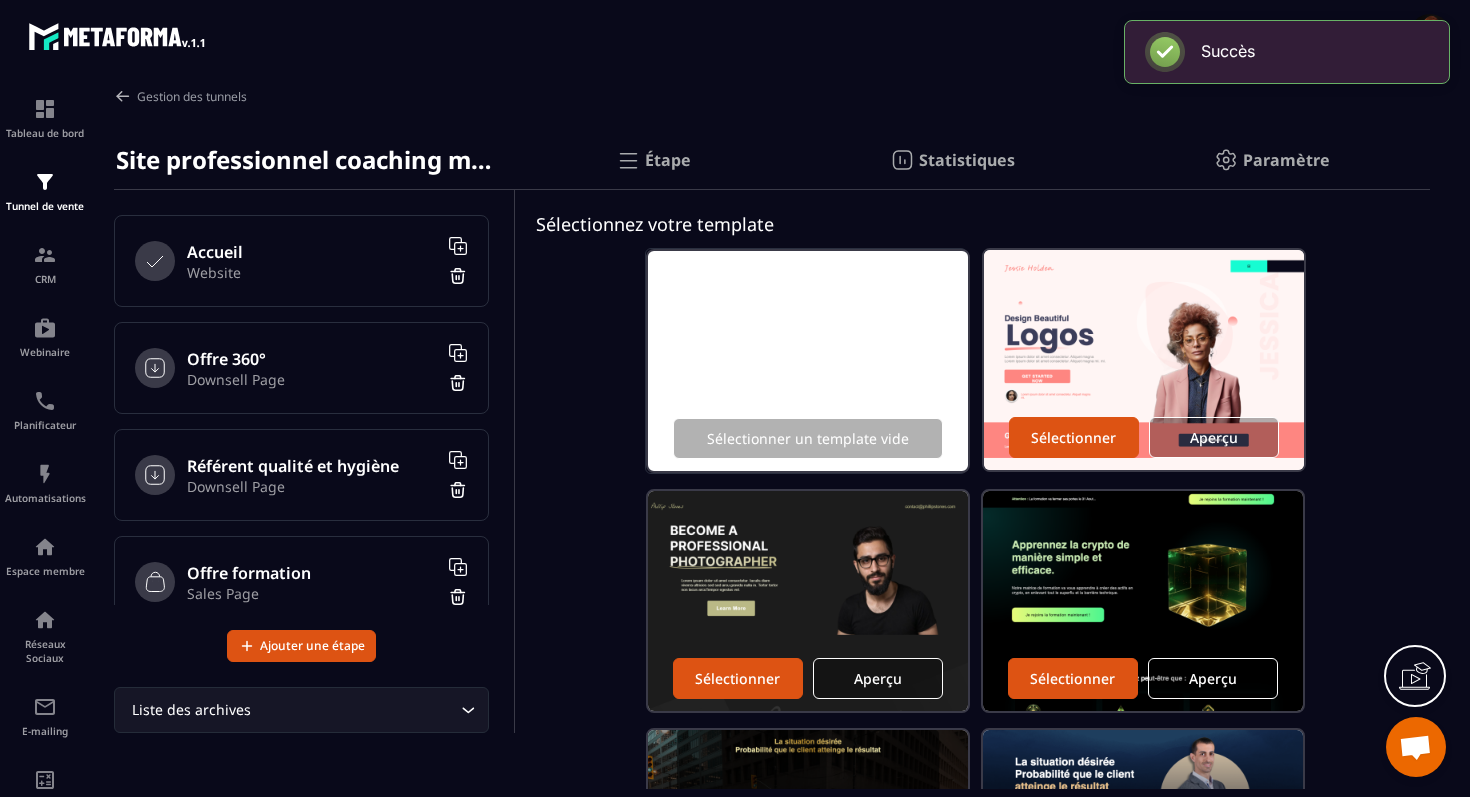 scroll, scrollTop: 573, scrollLeft: 0, axis: vertical 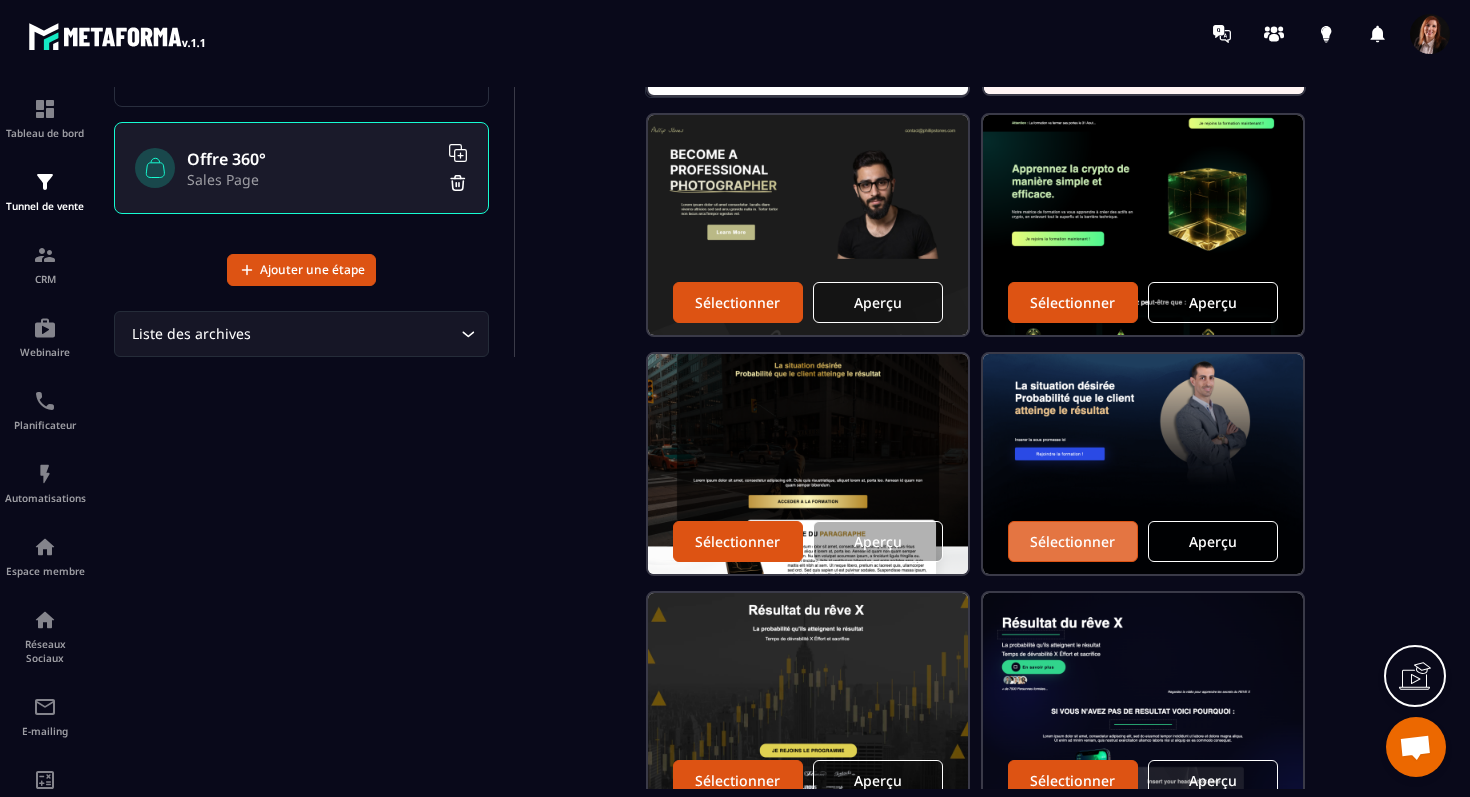 click on "Sélectionner" at bounding box center (1072, 541) 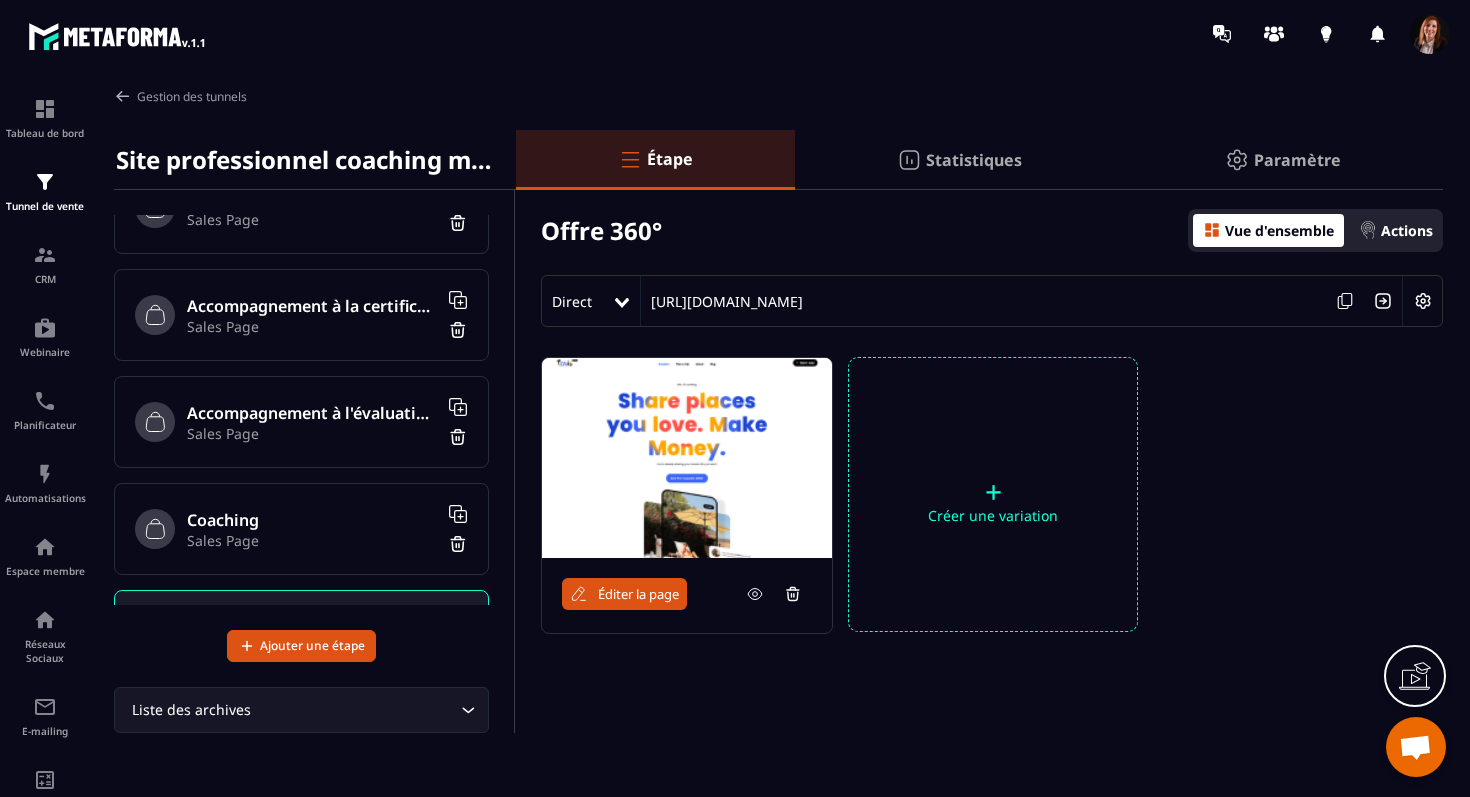 scroll, scrollTop: 573, scrollLeft: 0, axis: vertical 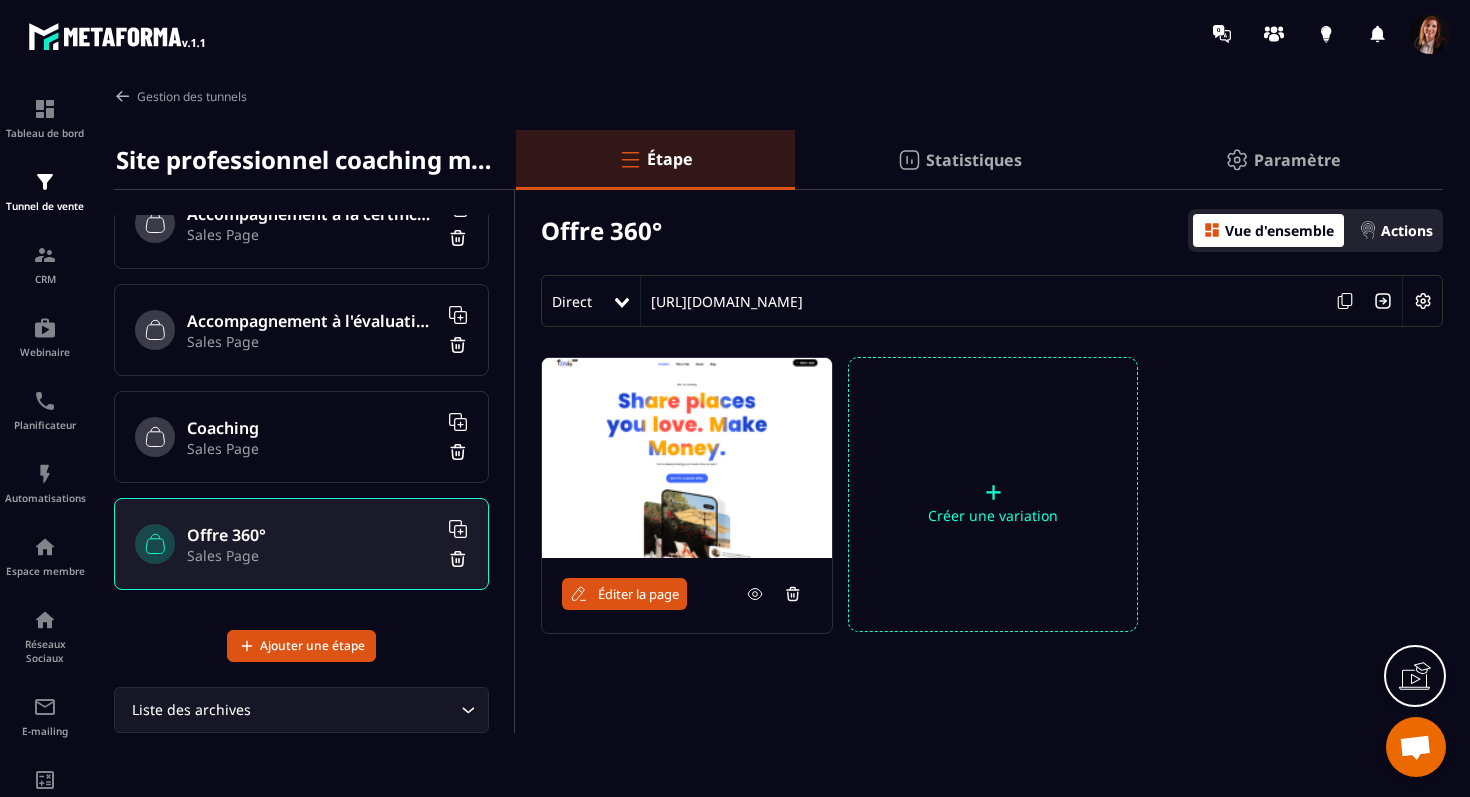 click on "Sales Page" at bounding box center [312, 555] 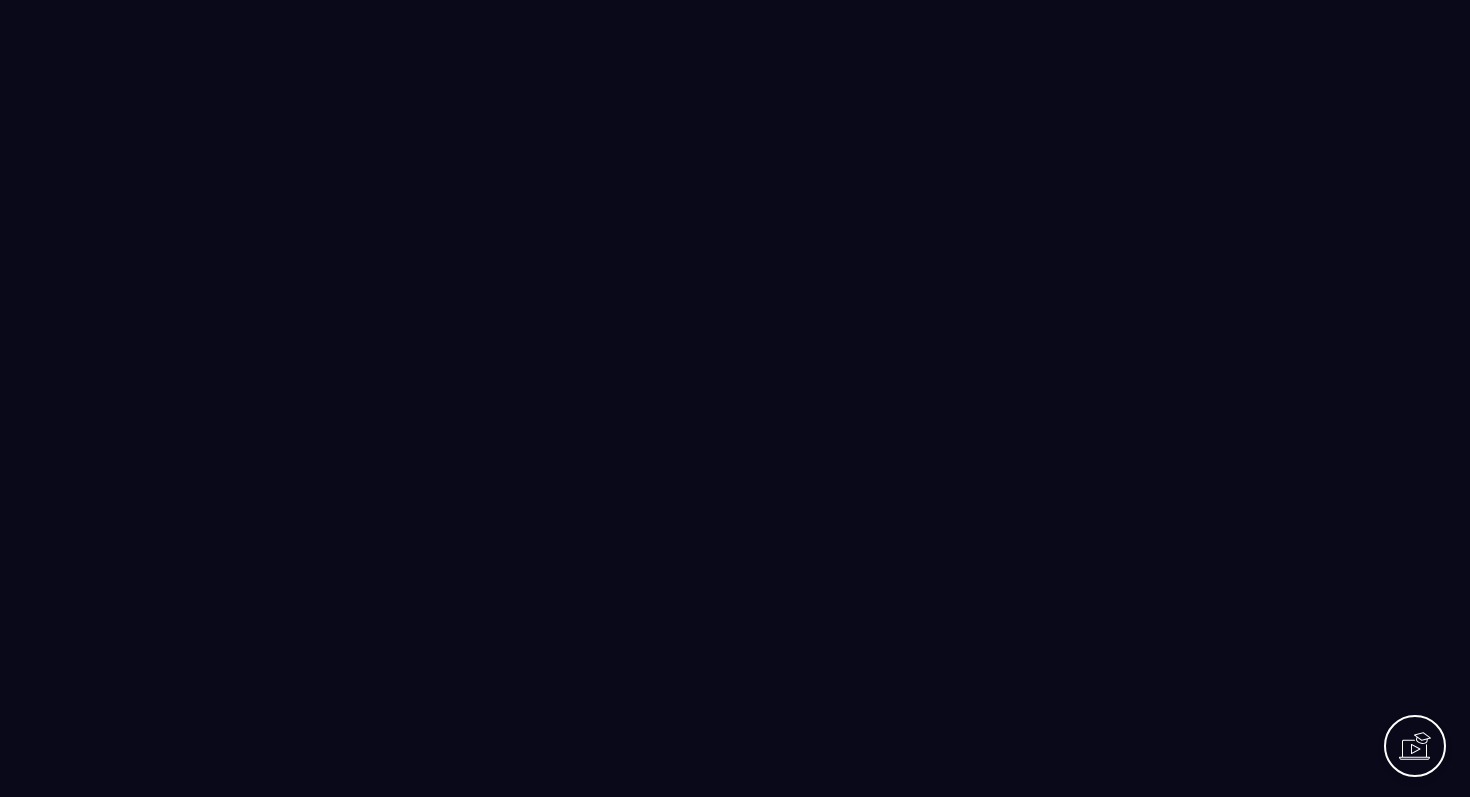 scroll, scrollTop: 0, scrollLeft: 0, axis: both 